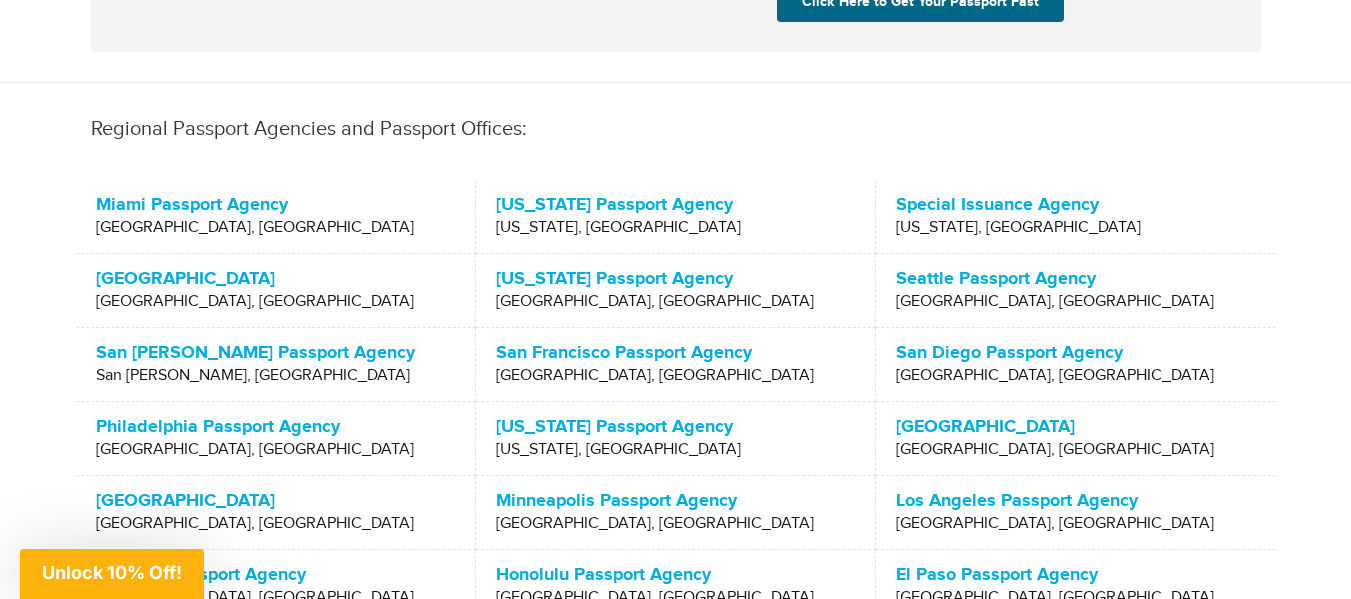 scroll, scrollTop: 600, scrollLeft: 0, axis: vertical 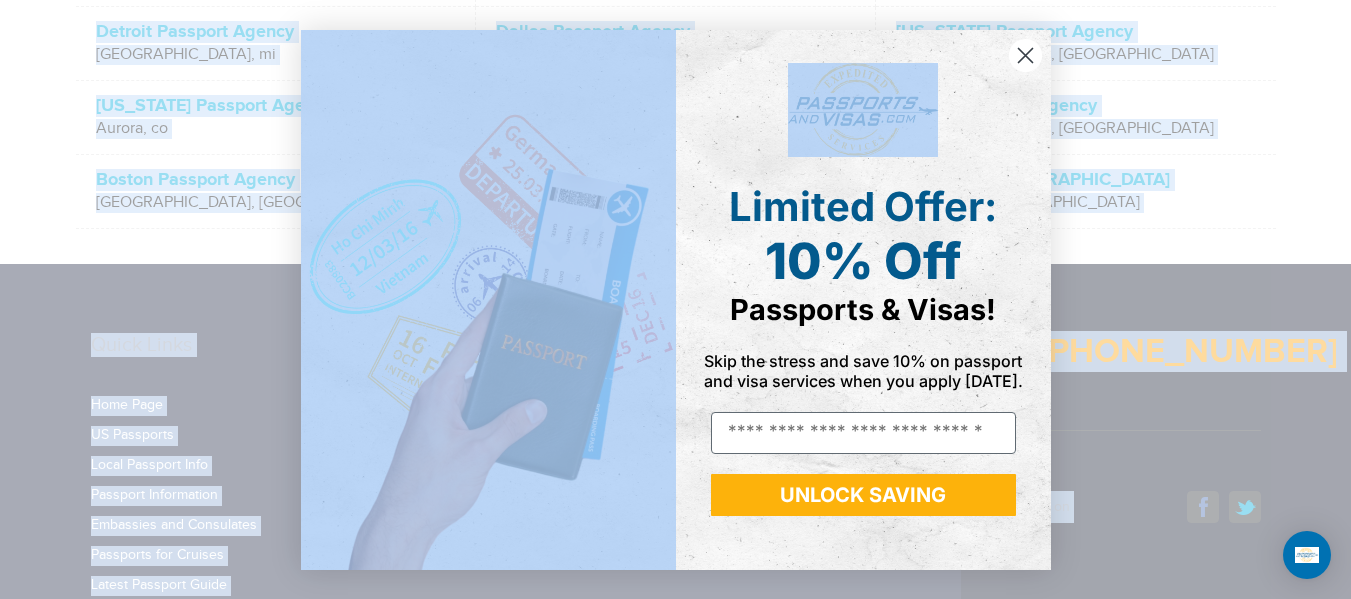 drag, startPoint x: 139, startPoint y: 234, endPoint x: 994, endPoint y: 80, distance: 868.7583 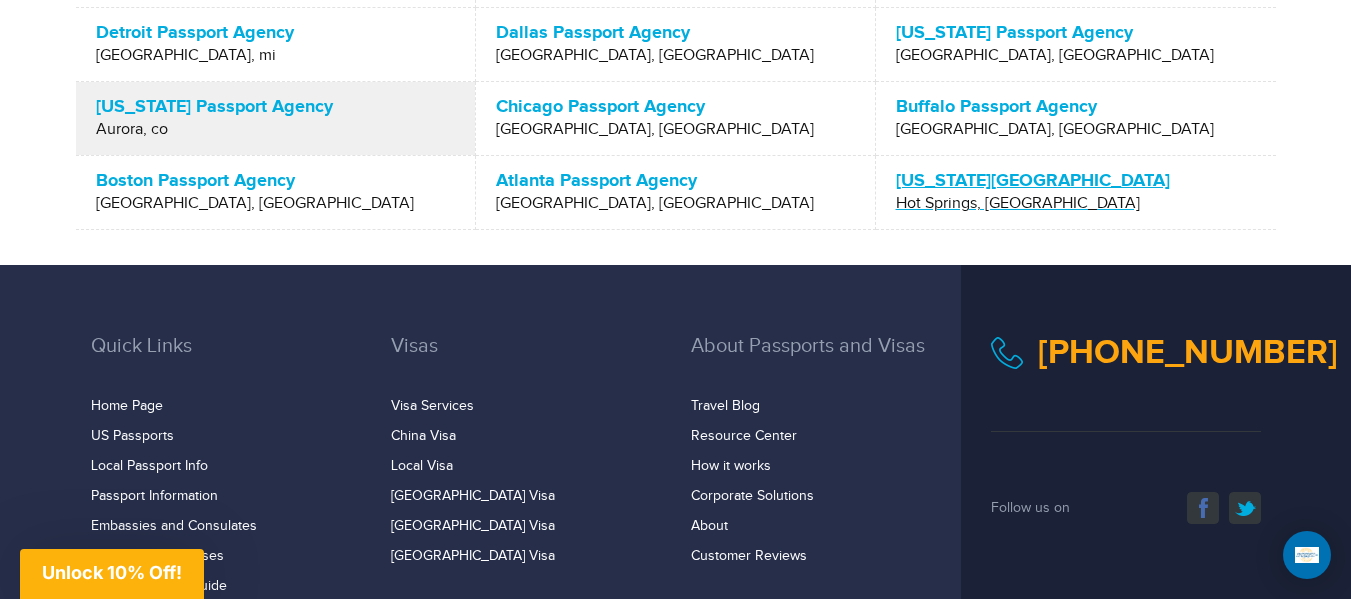 drag, startPoint x: 1054, startPoint y: 205, endPoint x: 391, endPoint y: 145, distance: 665.7094 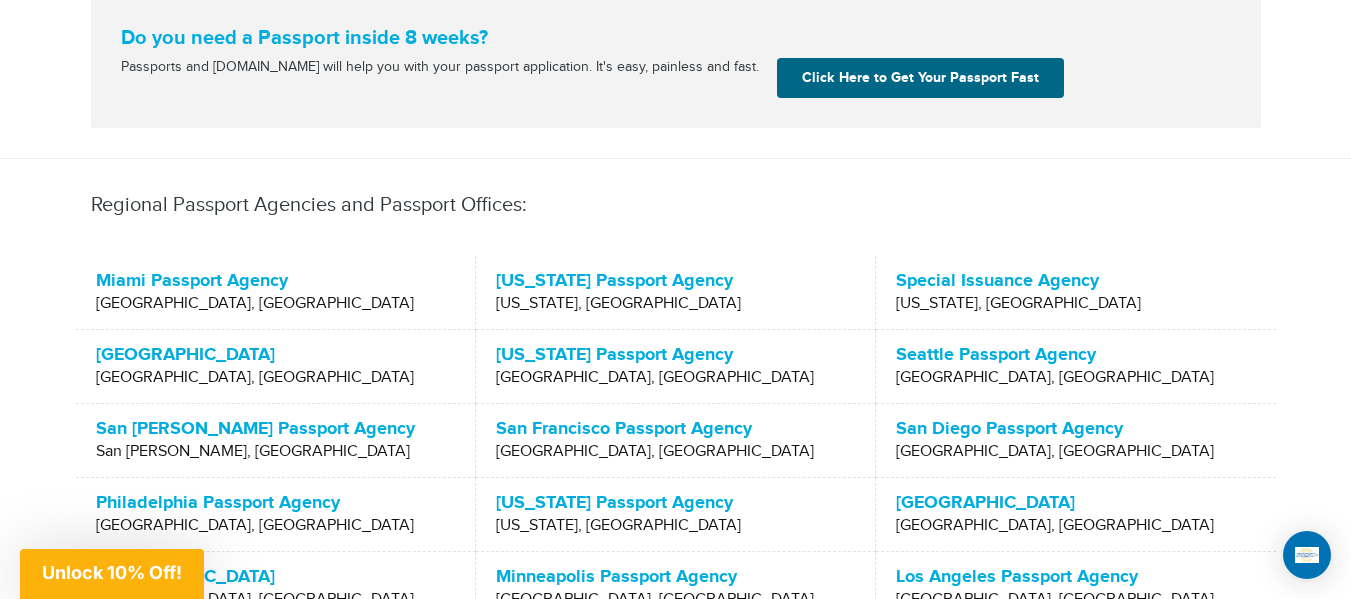 scroll, scrollTop: 616, scrollLeft: 0, axis: vertical 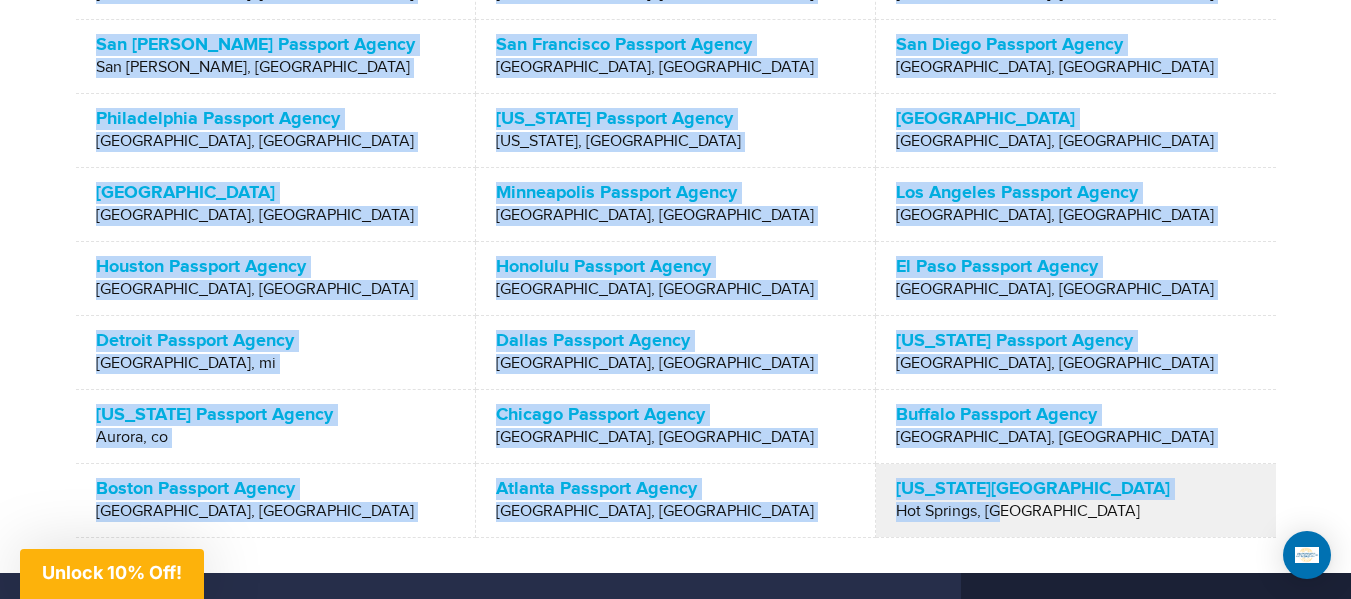 drag, startPoint x: 82, startPoint y: 212, endPoint x: 1034, endPoint y: 522, distance: 1001.2013 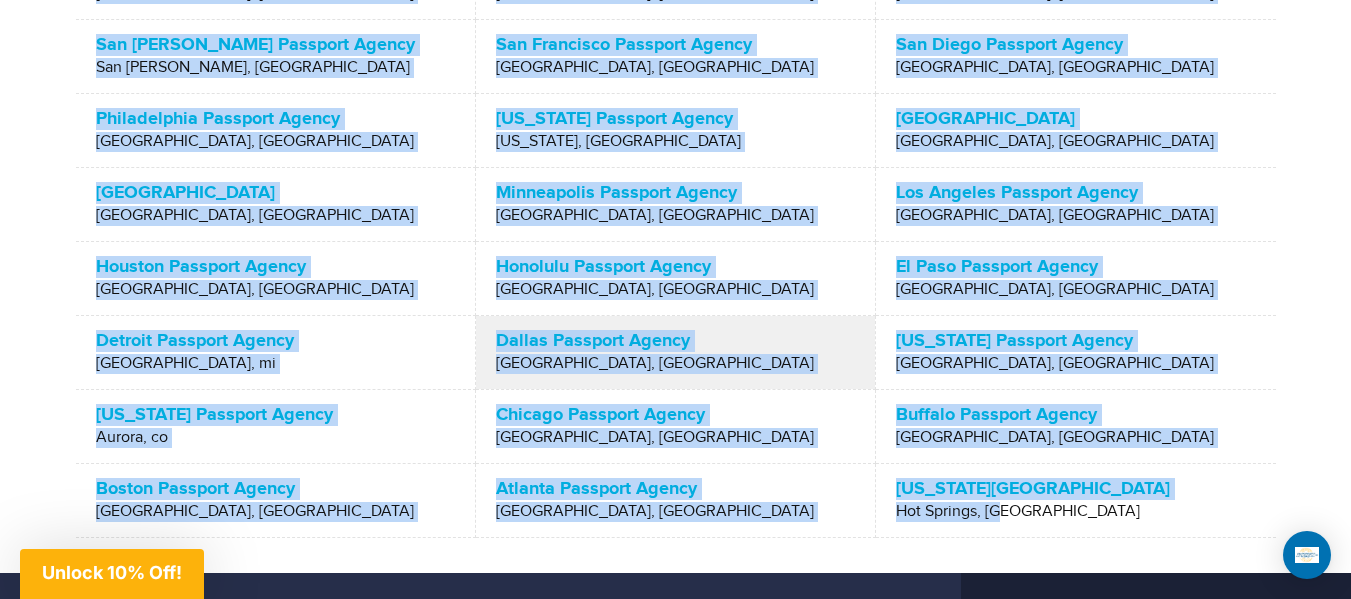 copy on "Regional Passport Agencies and Passport Offices:
Miami Passport Agency
Miami, fl
Washington Passport Agency
Washington, dc
Special Issuance Agency
Washington, dc
Western Passport Center
Tucson, az
Vermont Passport Agency
St. Albans, vt
Seattle Passport Agency
Seattle, wa
San Juan Passport Agency
San Juan, pr
San Francisco Passport Agency
San Francisco, ca
San Diego Passport Agency
San Diego, ca
Philadelphia Passport Agency
Philadelphia, pa
New York Passport Agency
New York, ny
New Orleans Passport Center
New Orleans, la
National Passport Center
Portsmouth, nh
Minneapolis Passport Agency
Minneapolis, mn
Los Angeles Passport Agency
Los Angeles, ca
Houston Passport Agency
..." 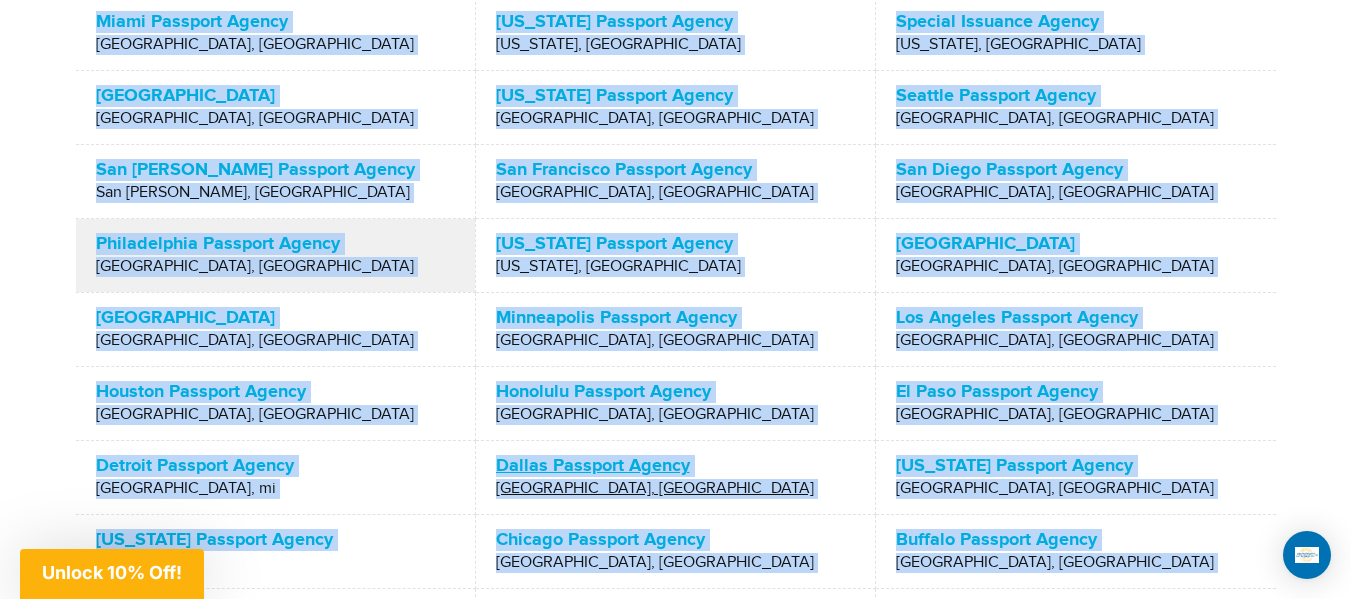 scroll, scrollTop: 708, scrollLeft: 0, axis: vertical 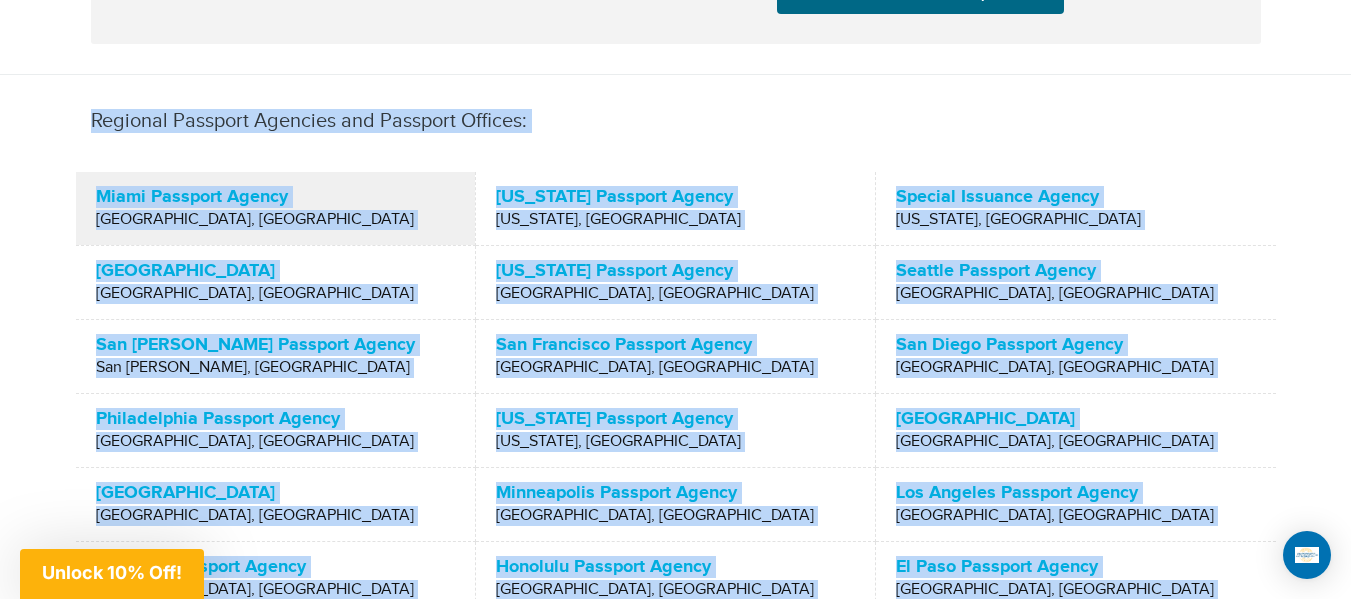 click on "Miami Passport Agency" at bounding box center (275, 197) 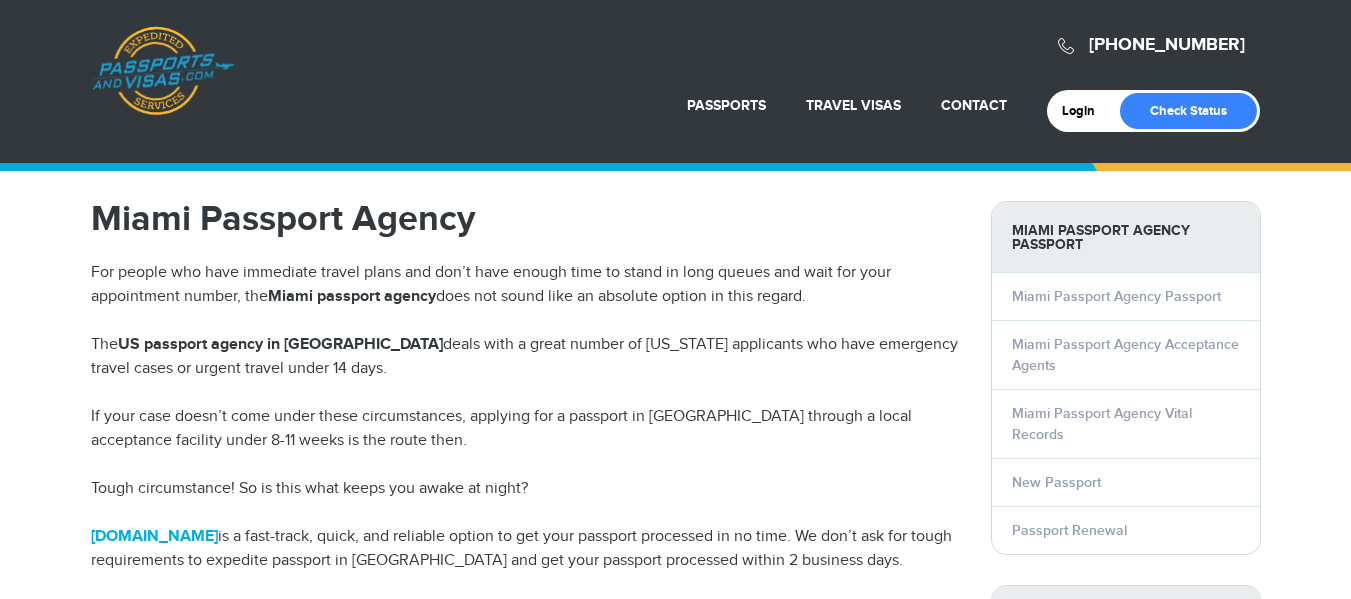 scroll, scrollTop: 0, scrollLeft: 0, axis: both 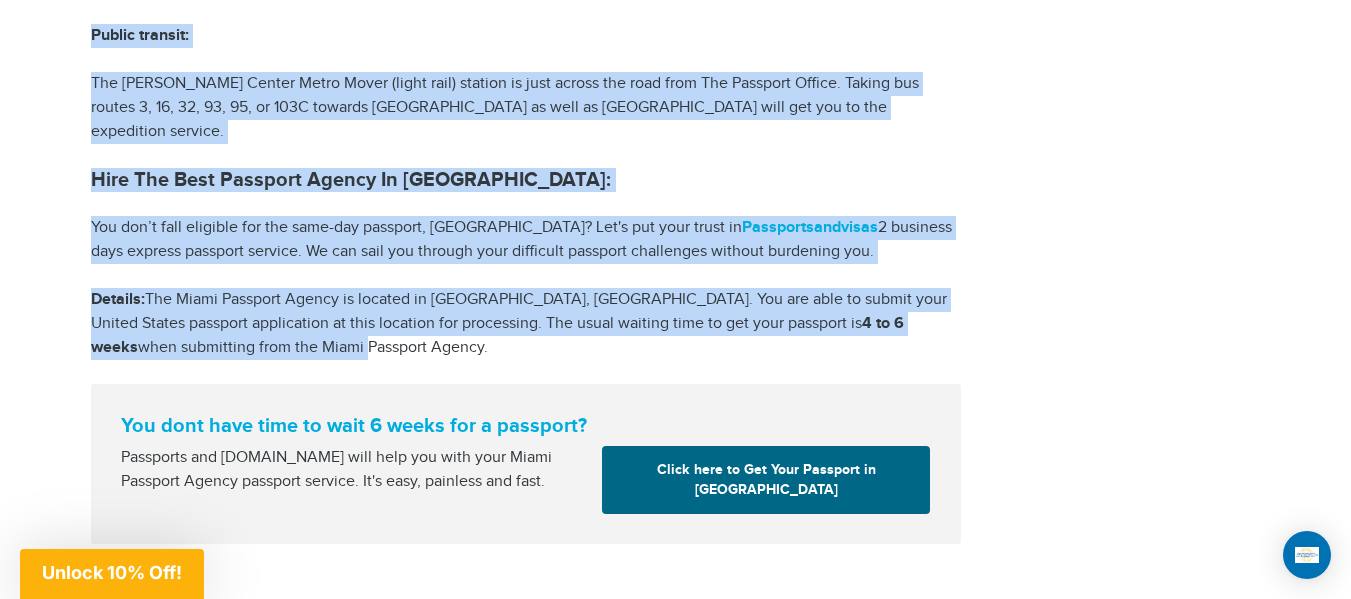 drag, startPoint x: 79, startPoint y: 212, endPoint x: 935, endPoint y: 307, distance: 861.2555 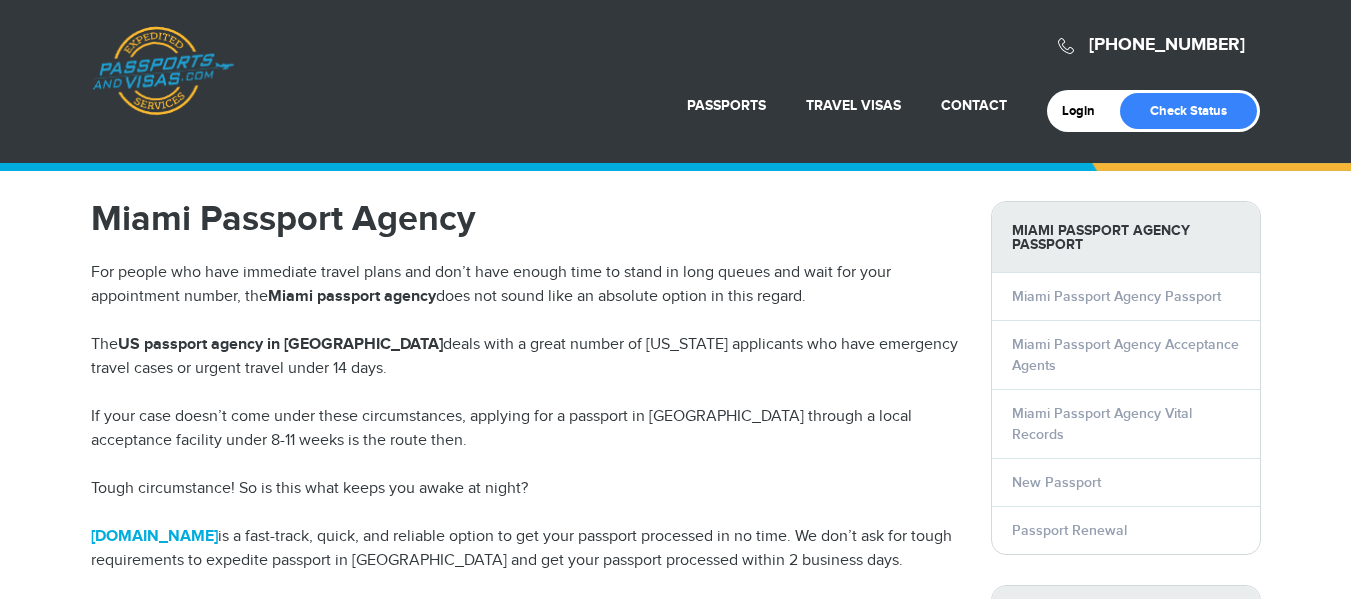 scroll, scrollTop: 0, scrollLeft: 0, axis: both 